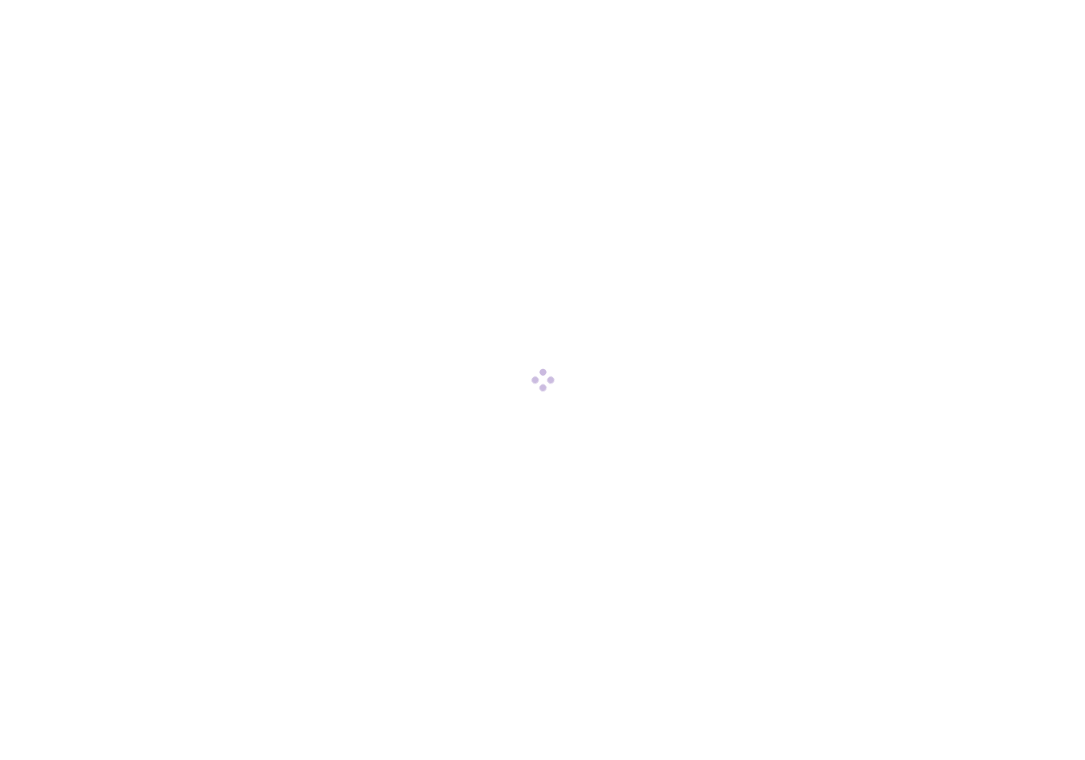 scroll, scrollTop: 0, scrollLeft: 0, axis: both 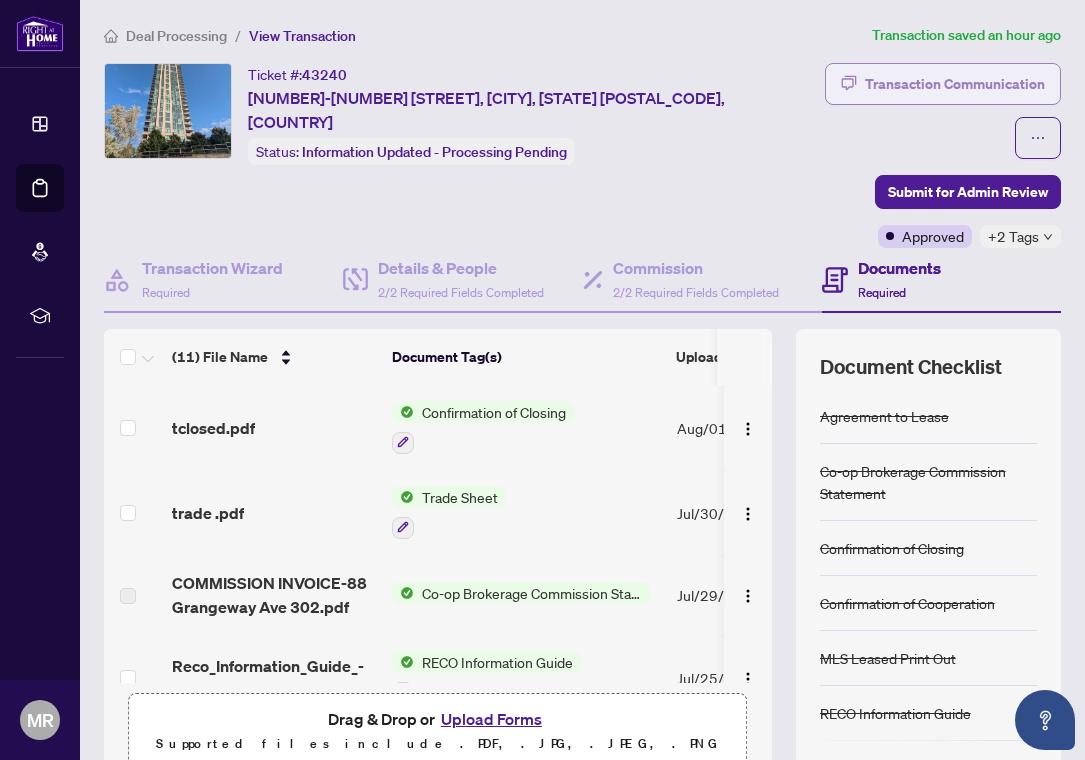 click on "Transaction Communication" at bounding box center (955, 84) 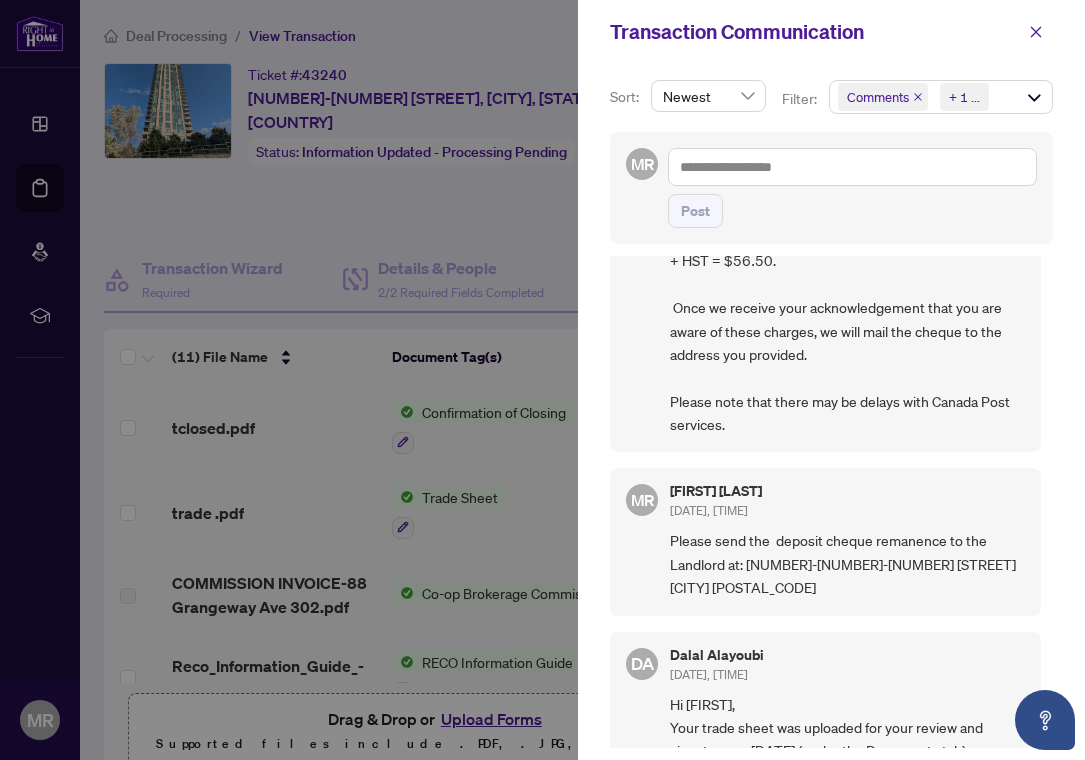 scroll, scrollTop: 0, scrollLeft: 0, axis: both 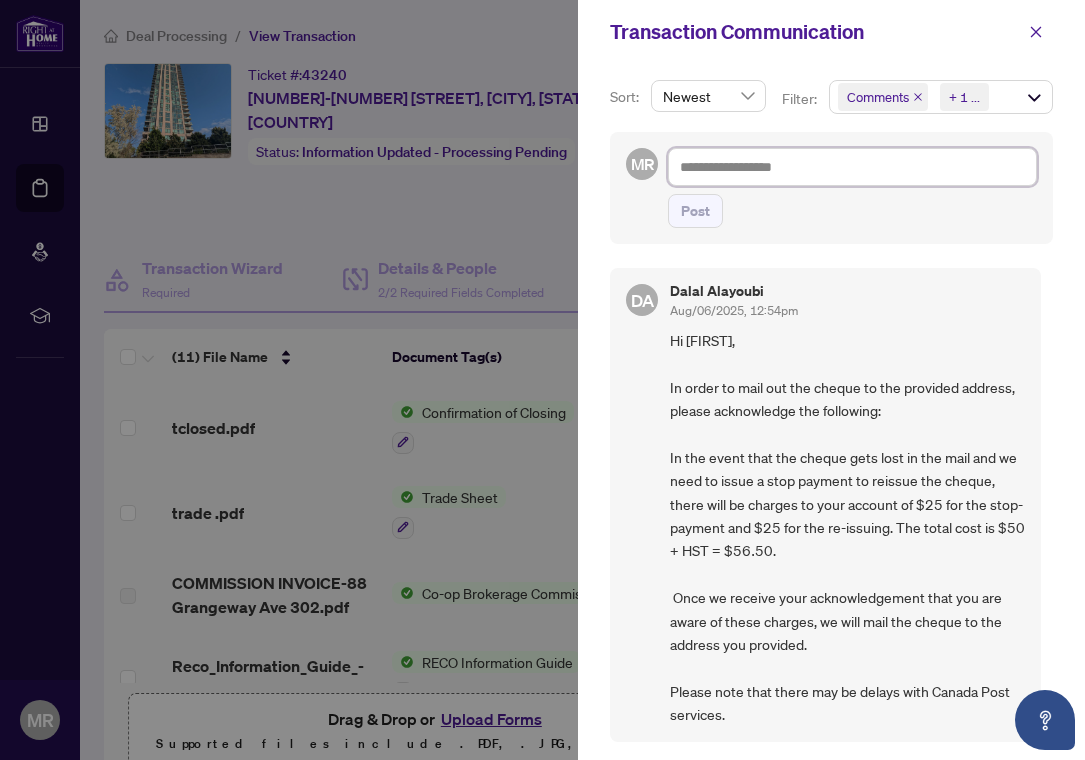 click at bounding box center [852, 167] 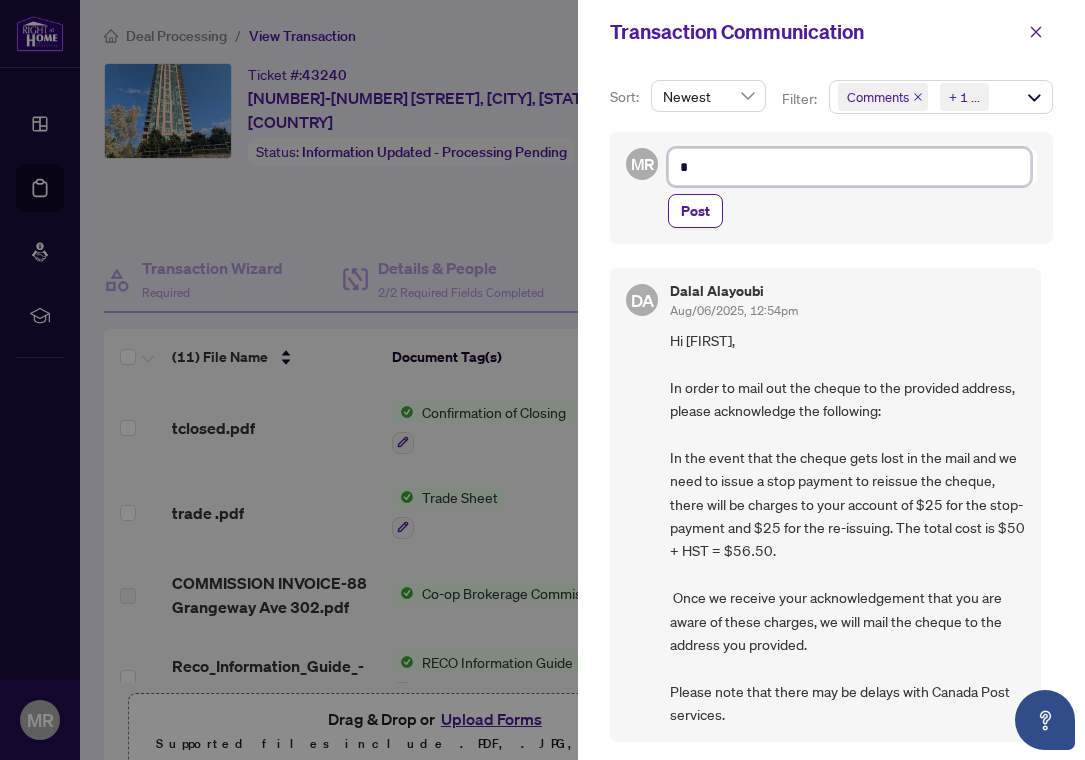 type on "**" 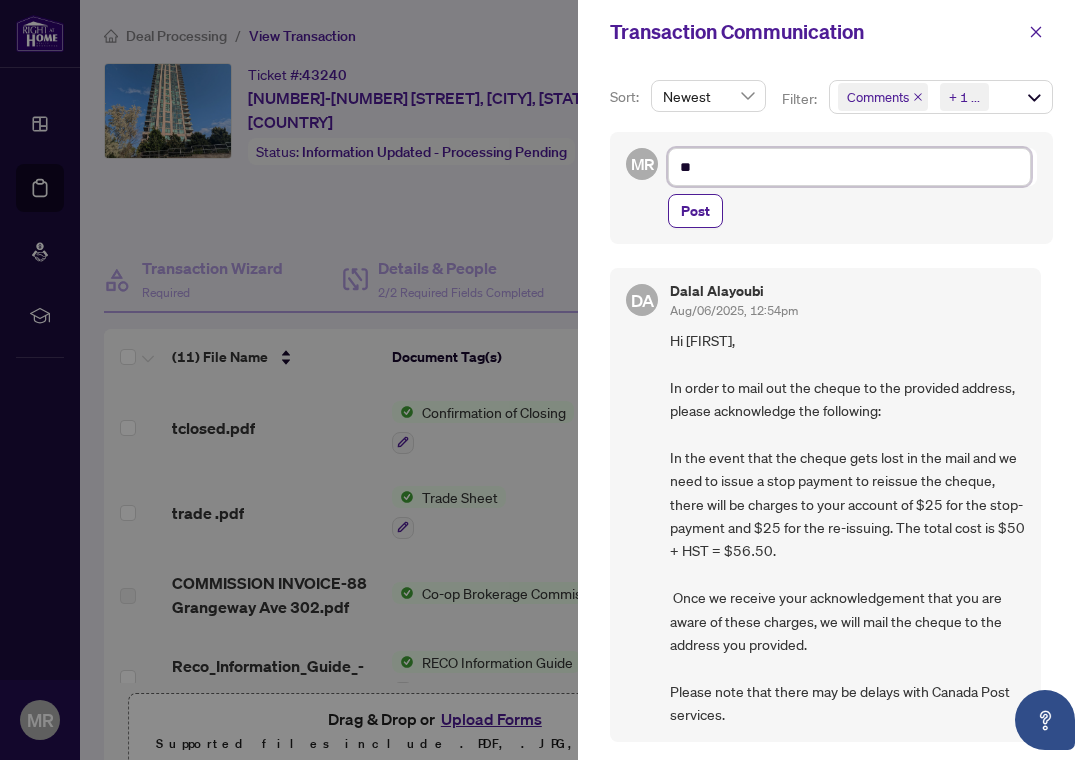 type on "***" 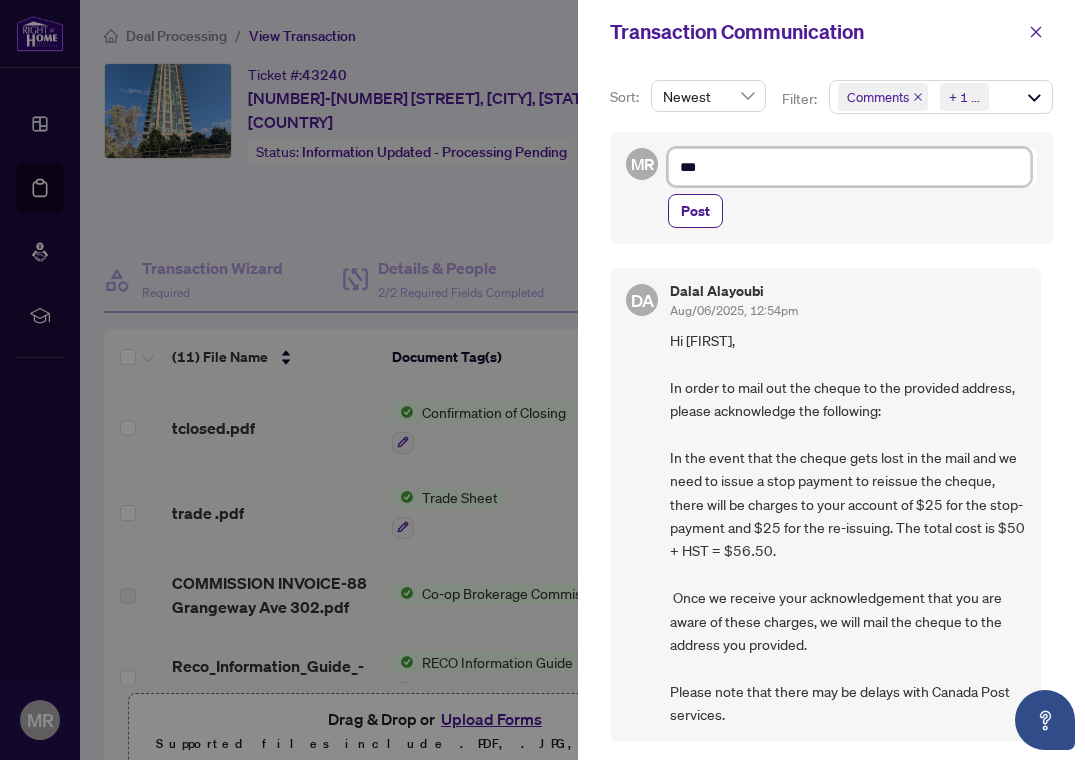 type on "****" 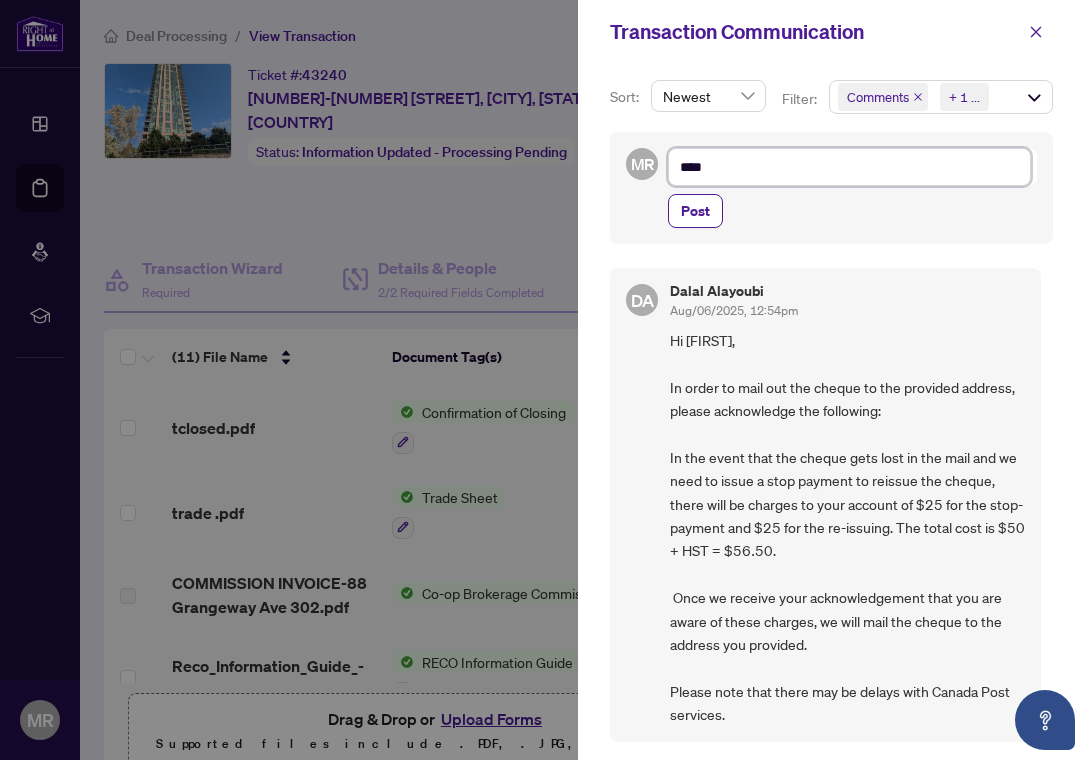 type on "****" 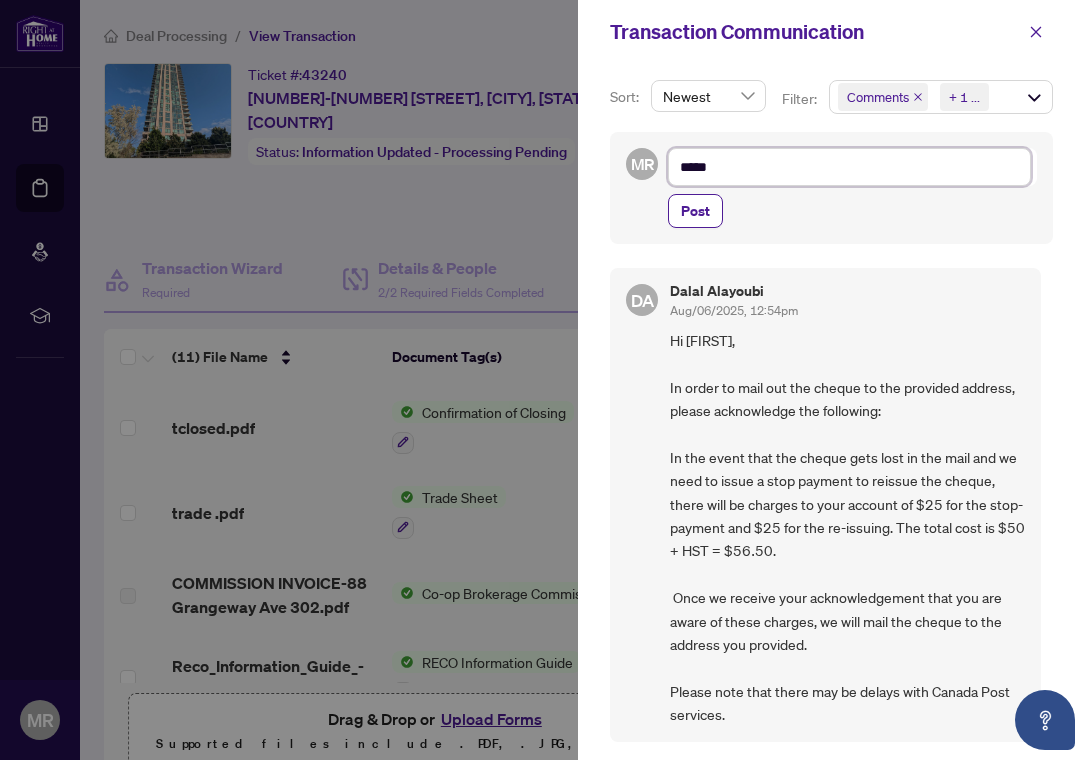 type on "******" 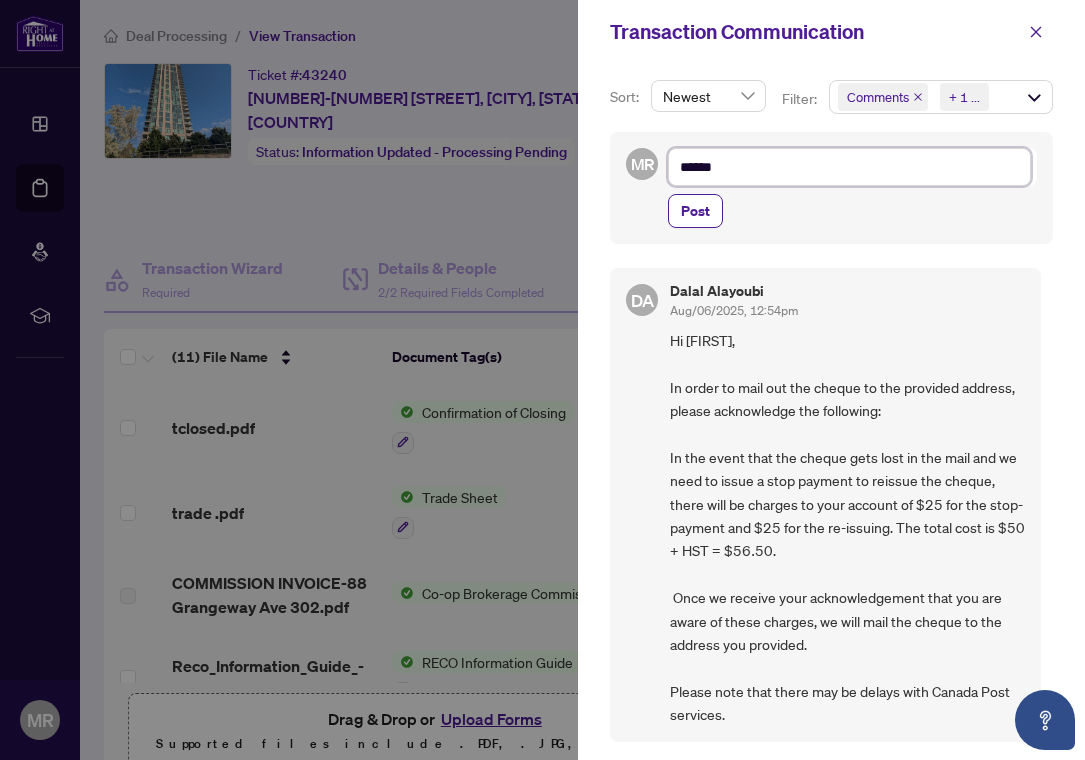 type on "******" 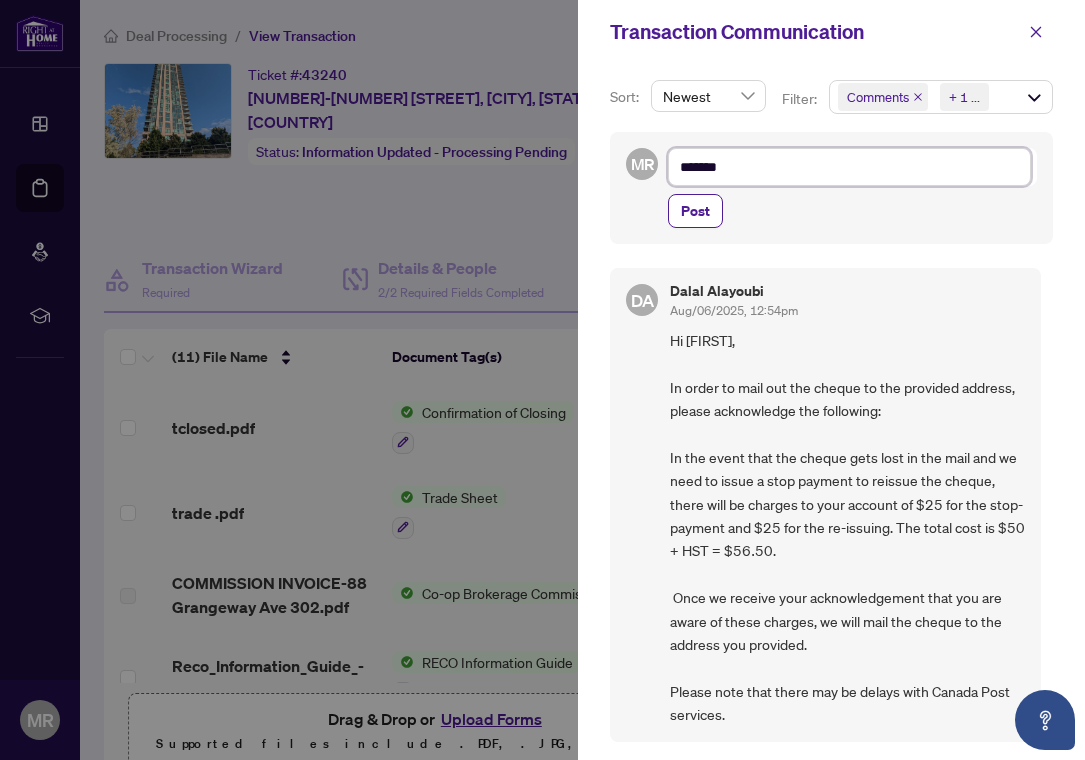 type on "********" 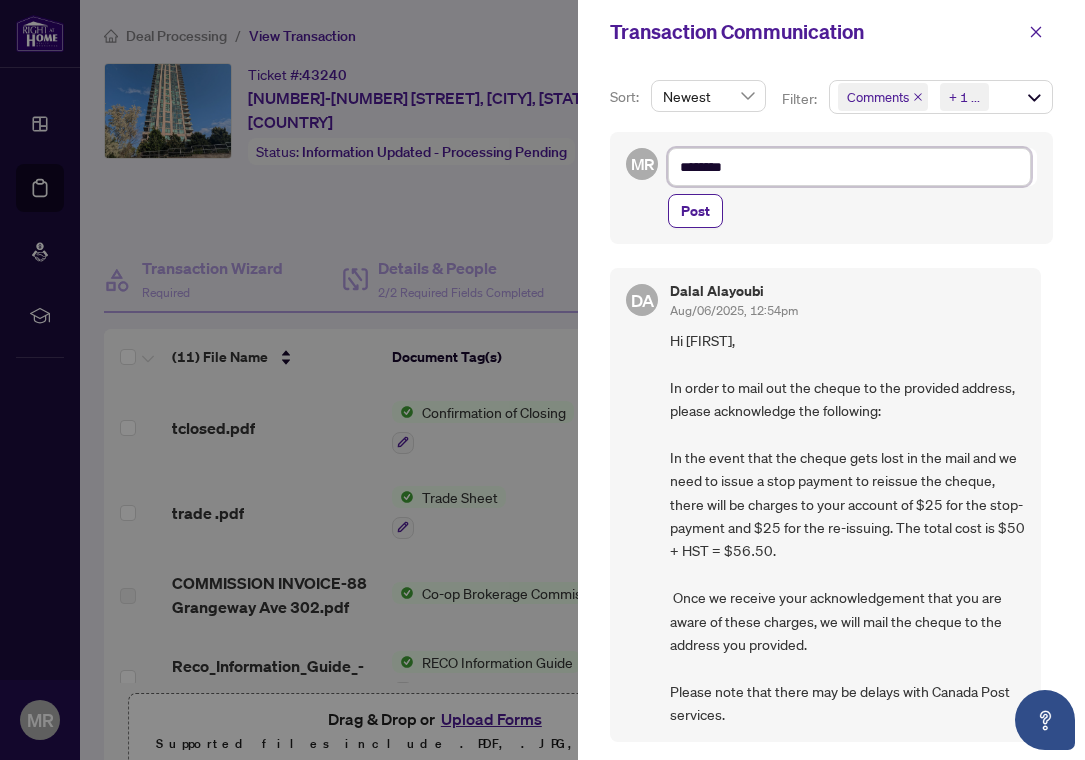 type on "********" 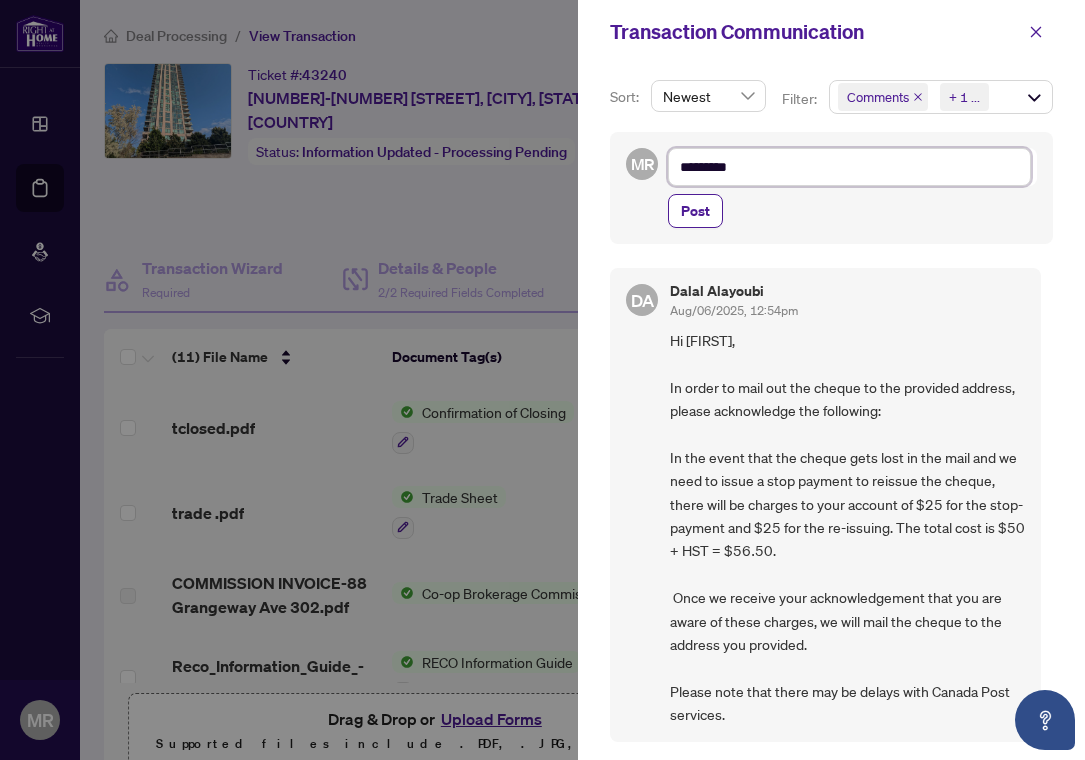 type on "**********" 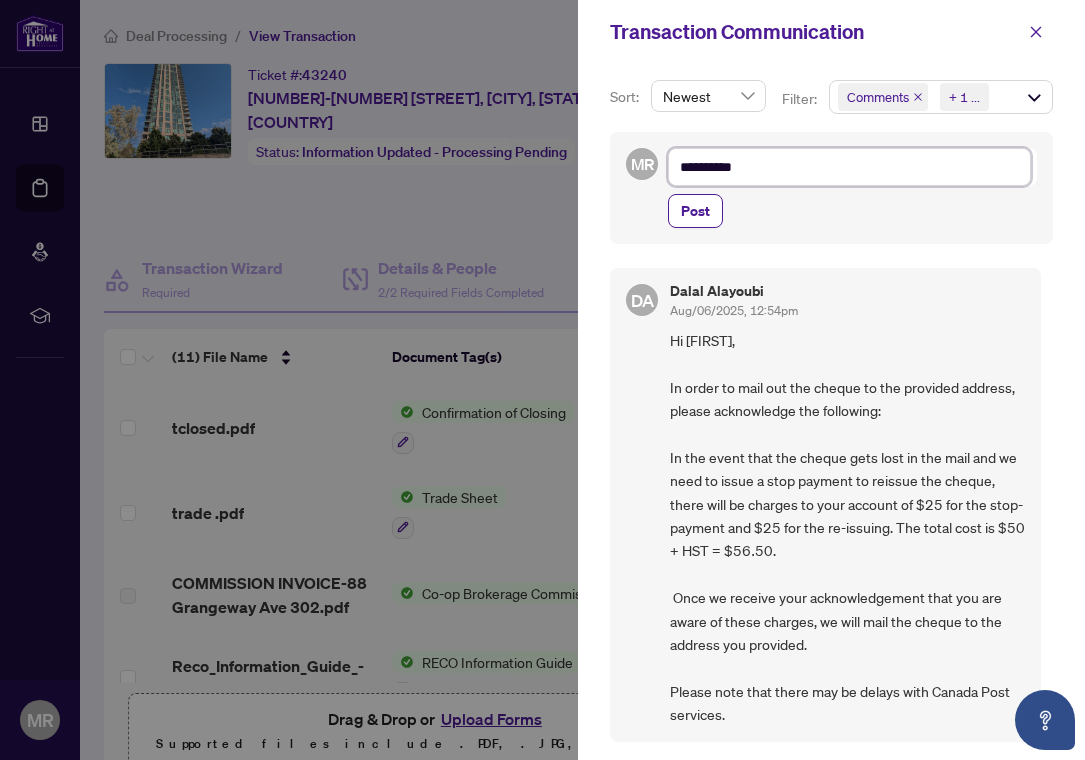 type on "**********" 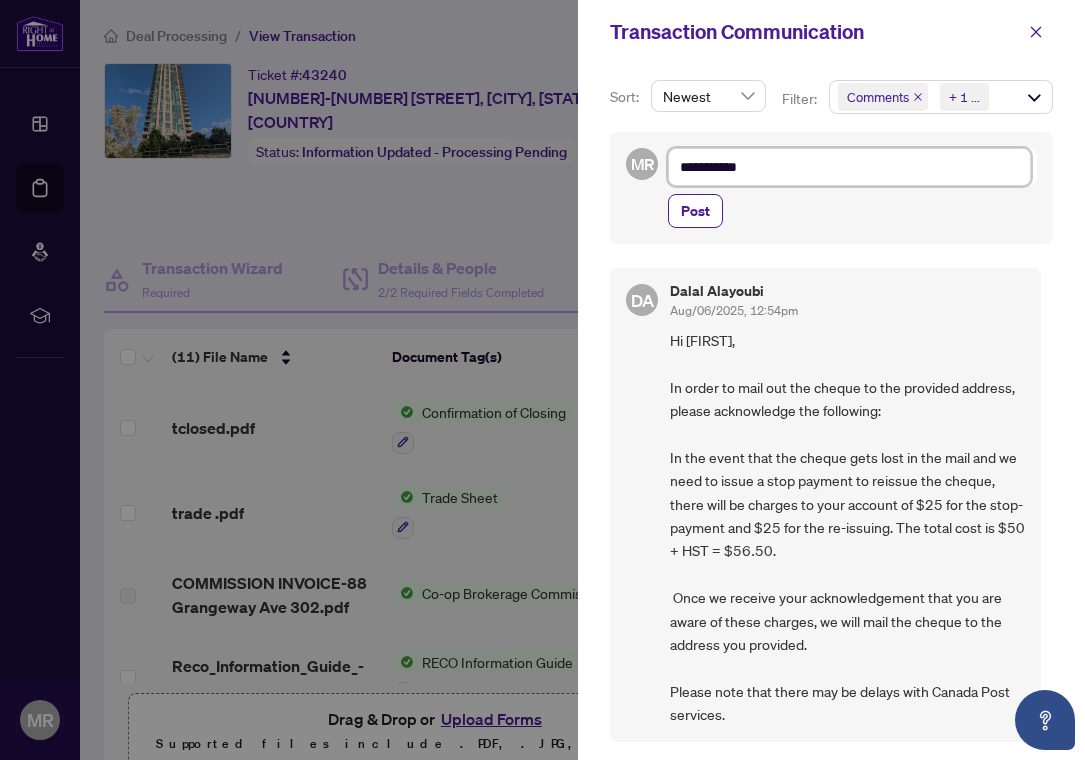 type on "**********" 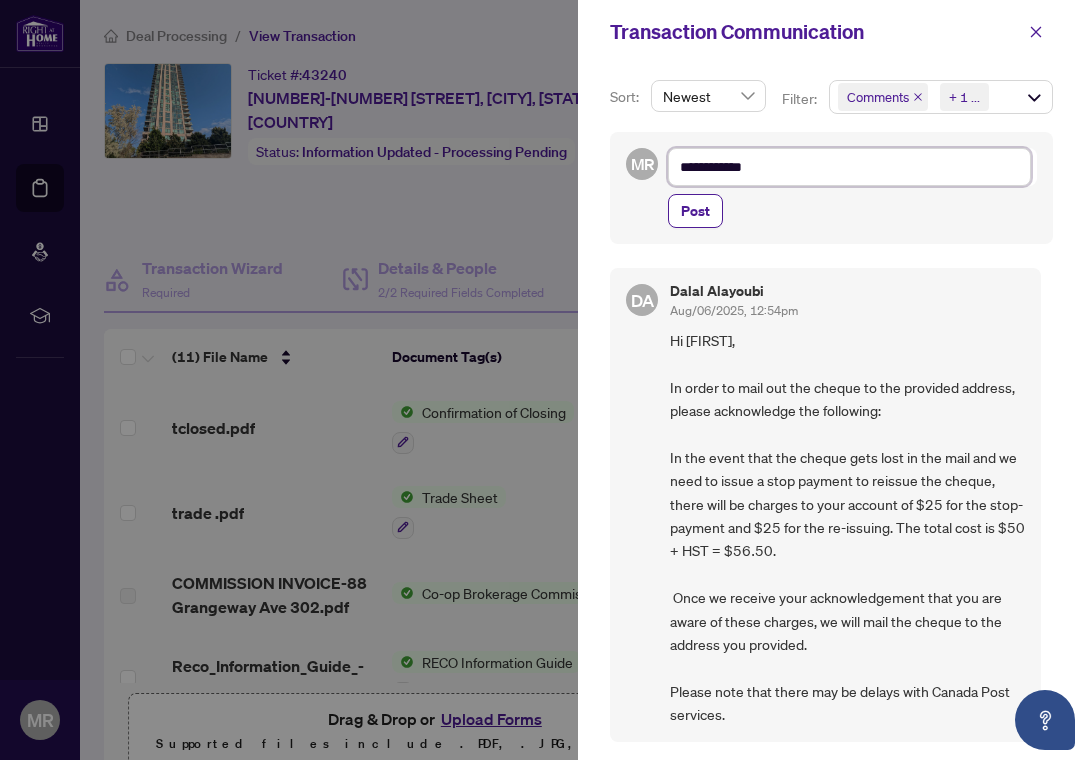 type on "**********" 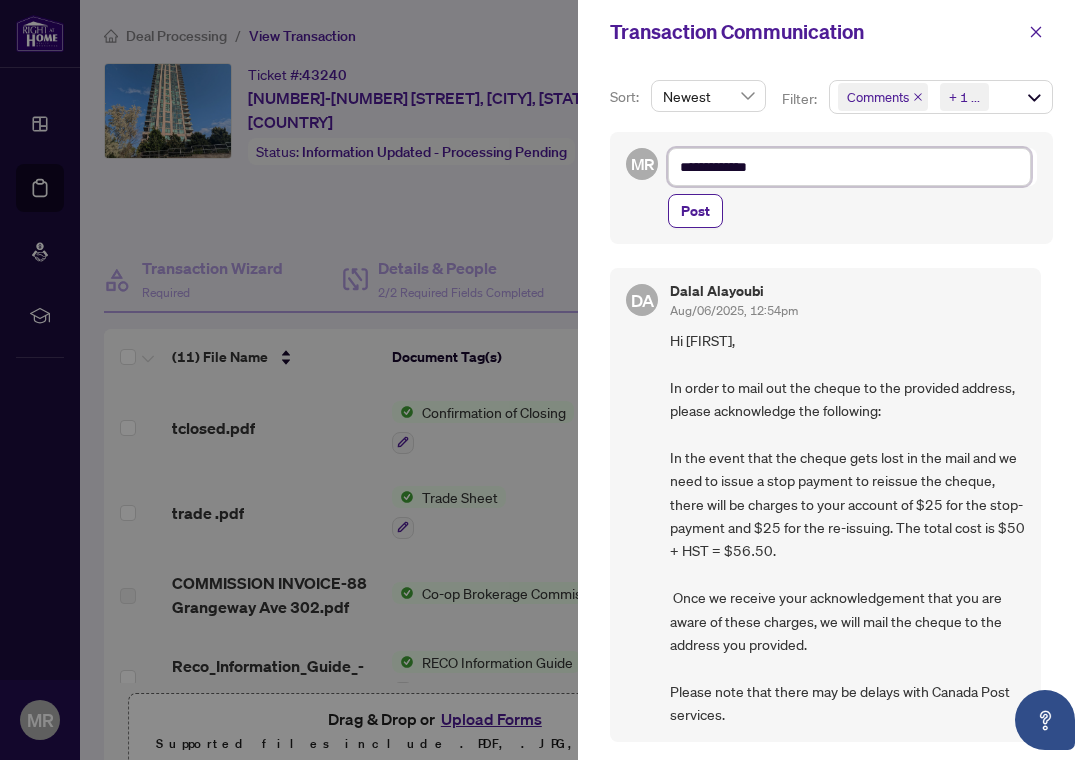 type on "**********" 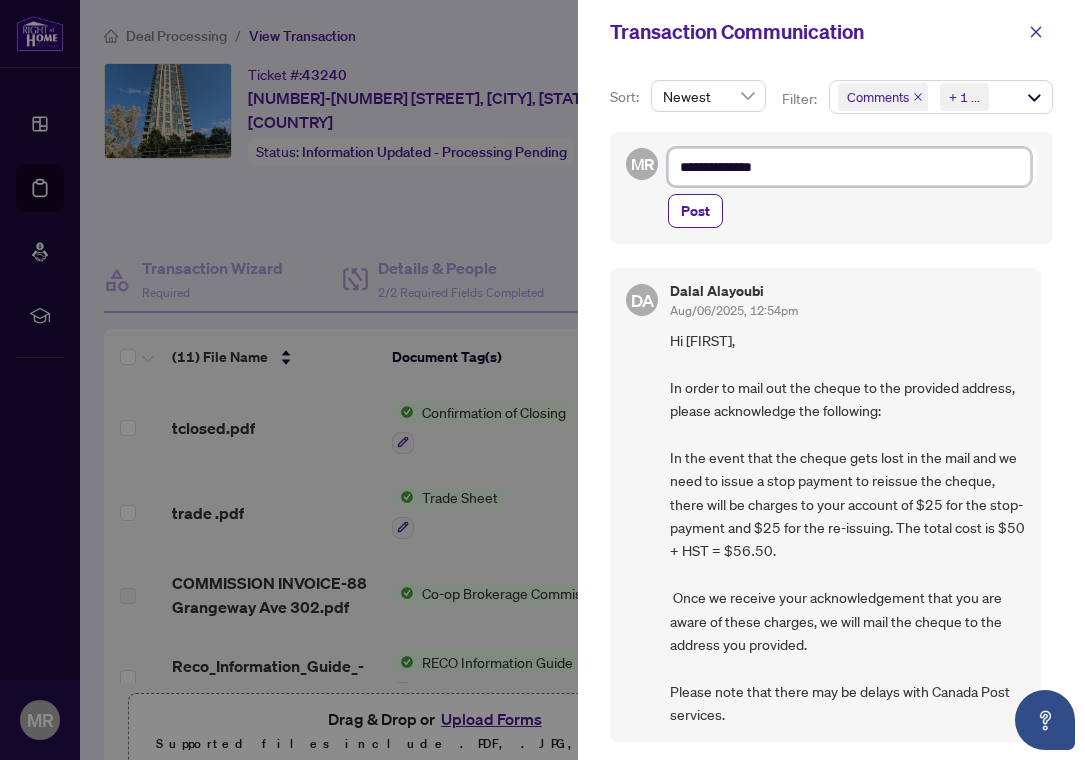 type on "**********" 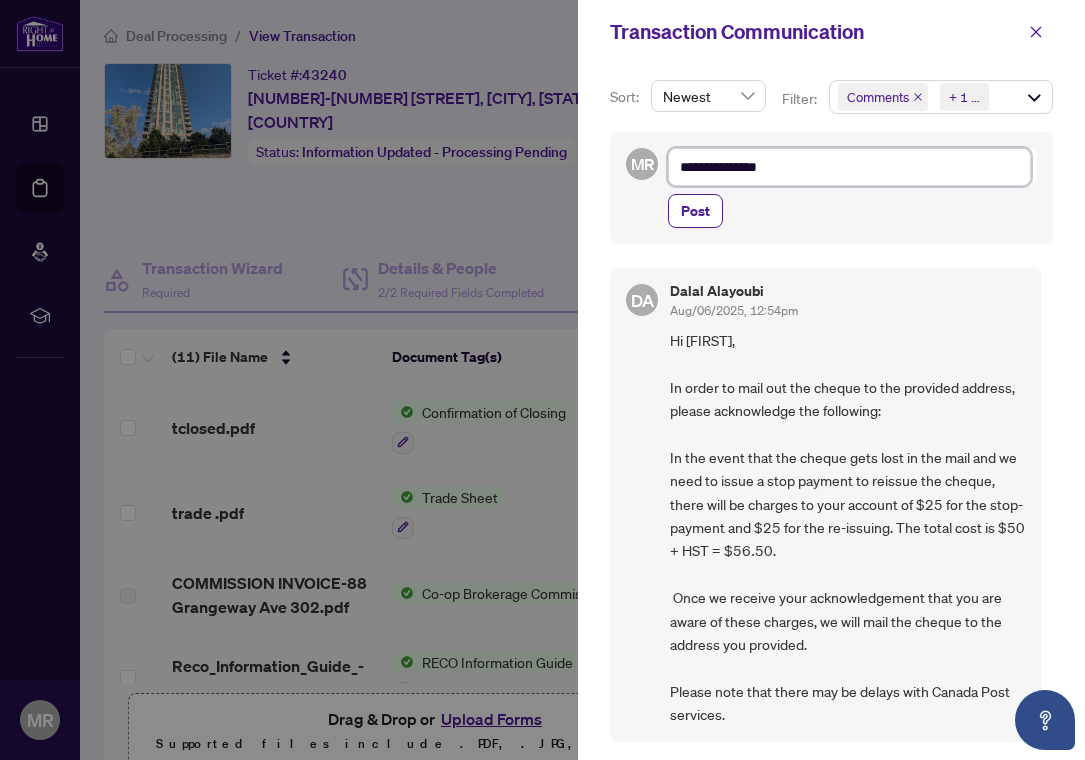 type on "**********" 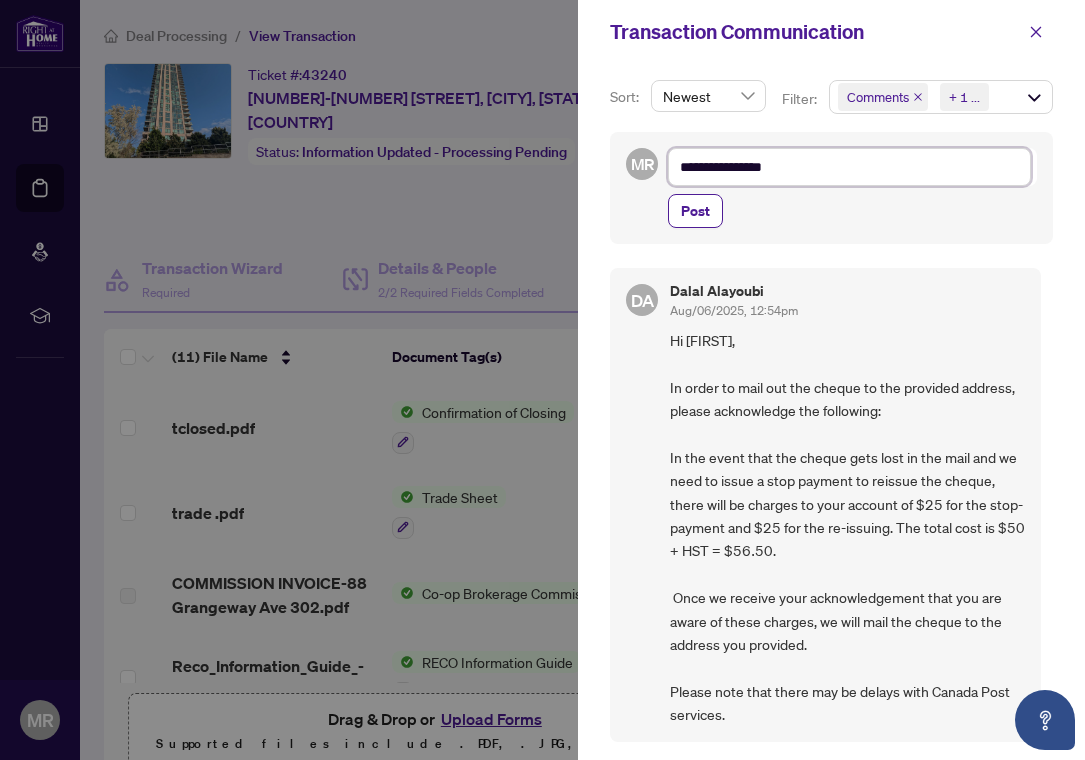 type on "**********" 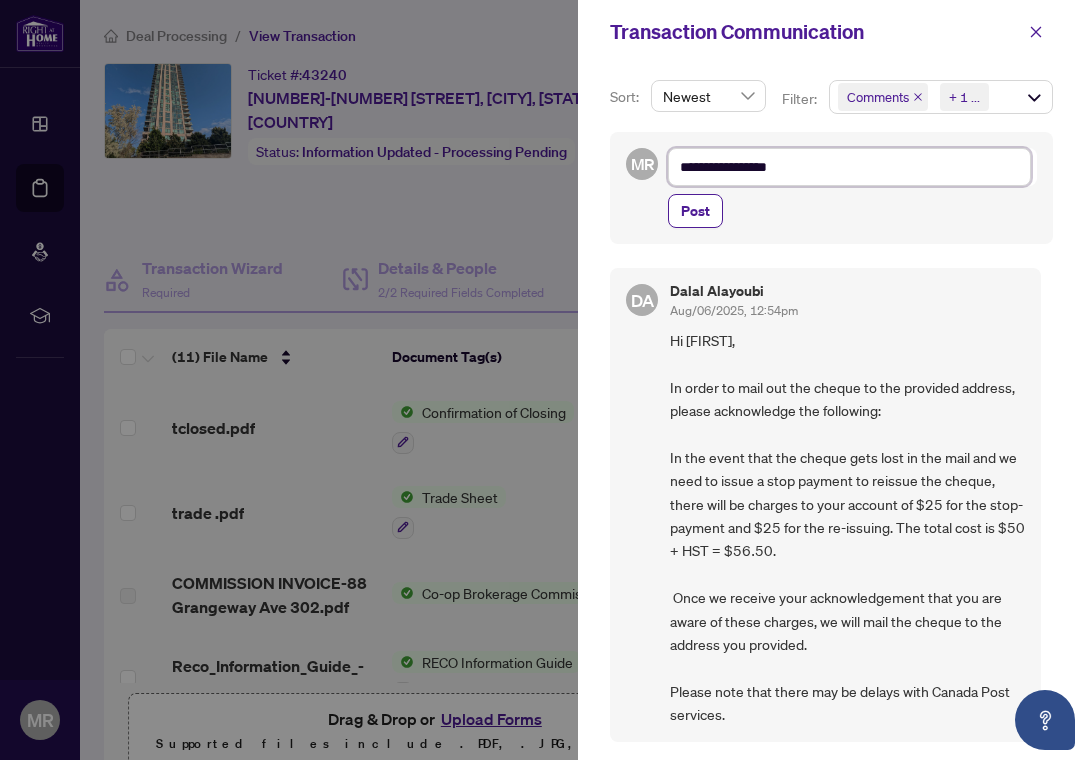 type on "**********" 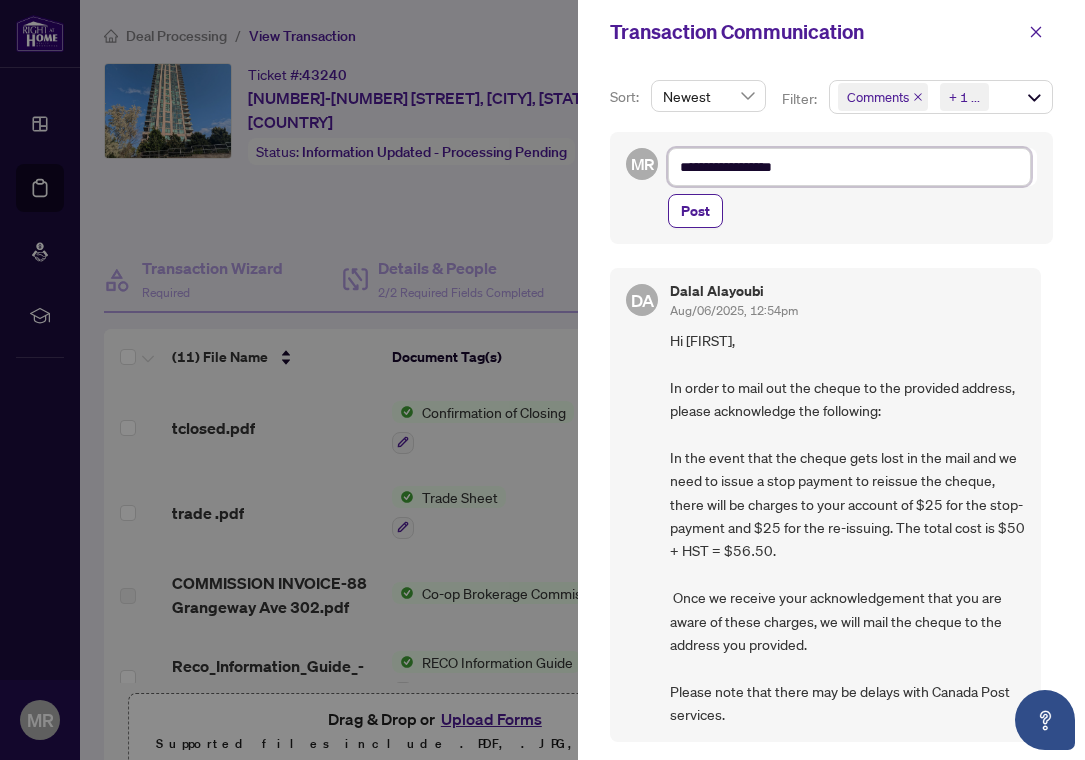 type on "**********" 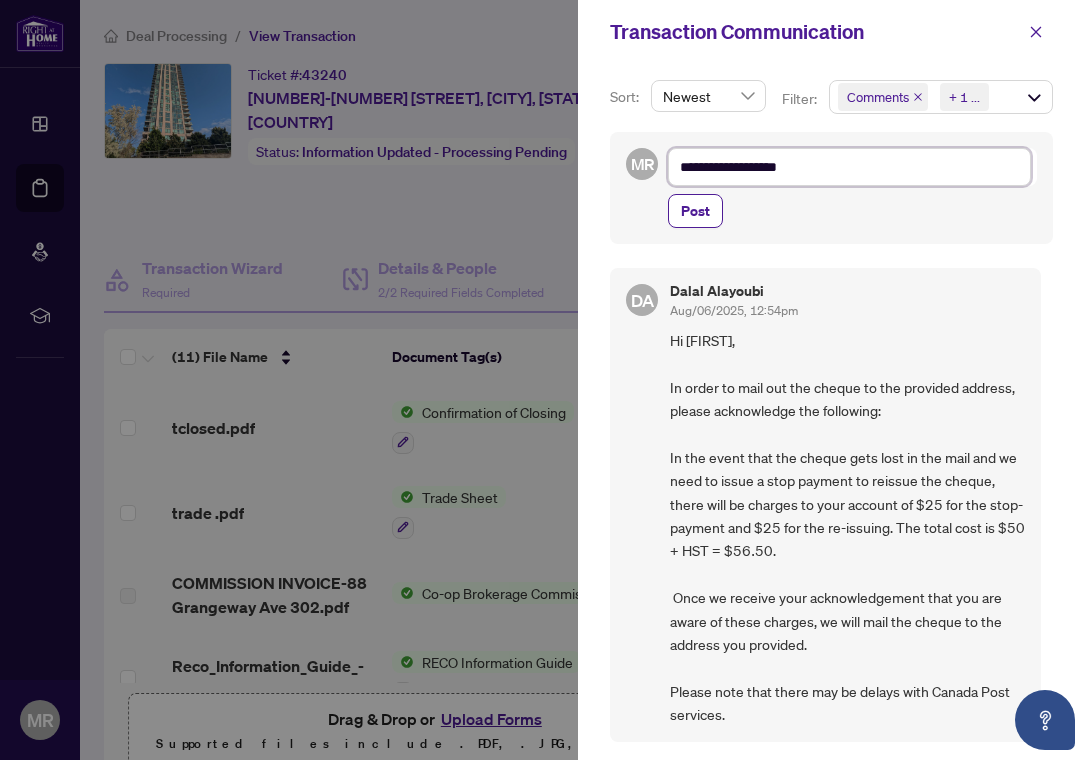 type on "**********" 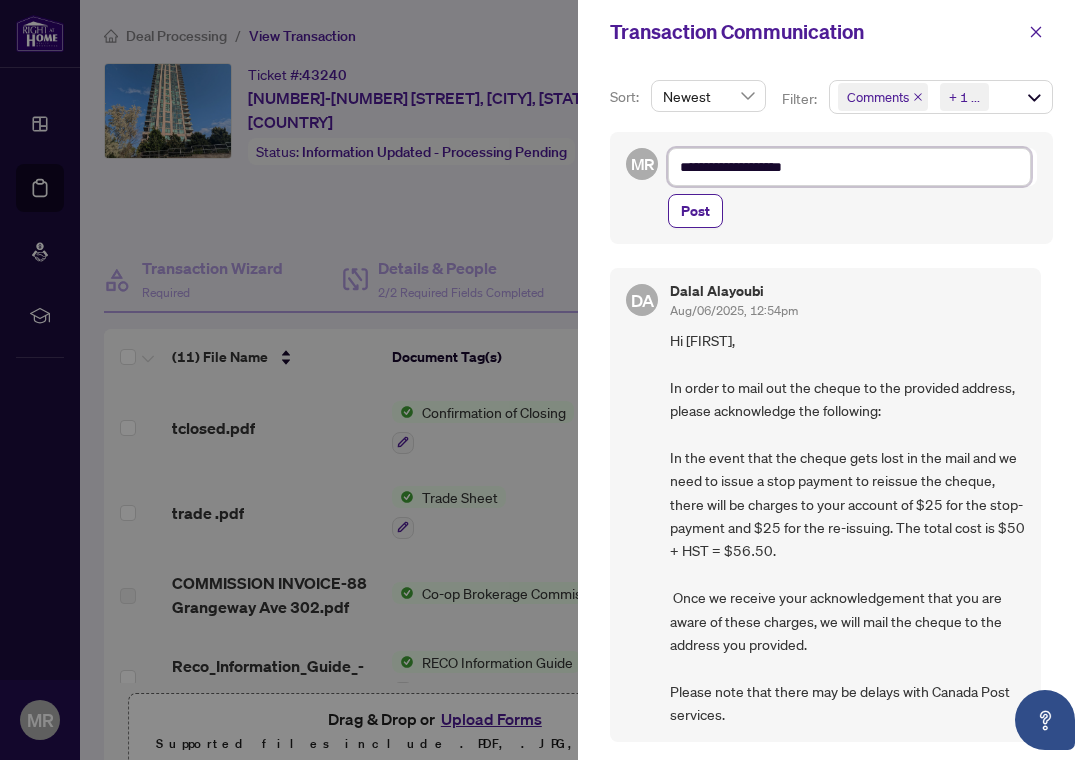 type on "**********" 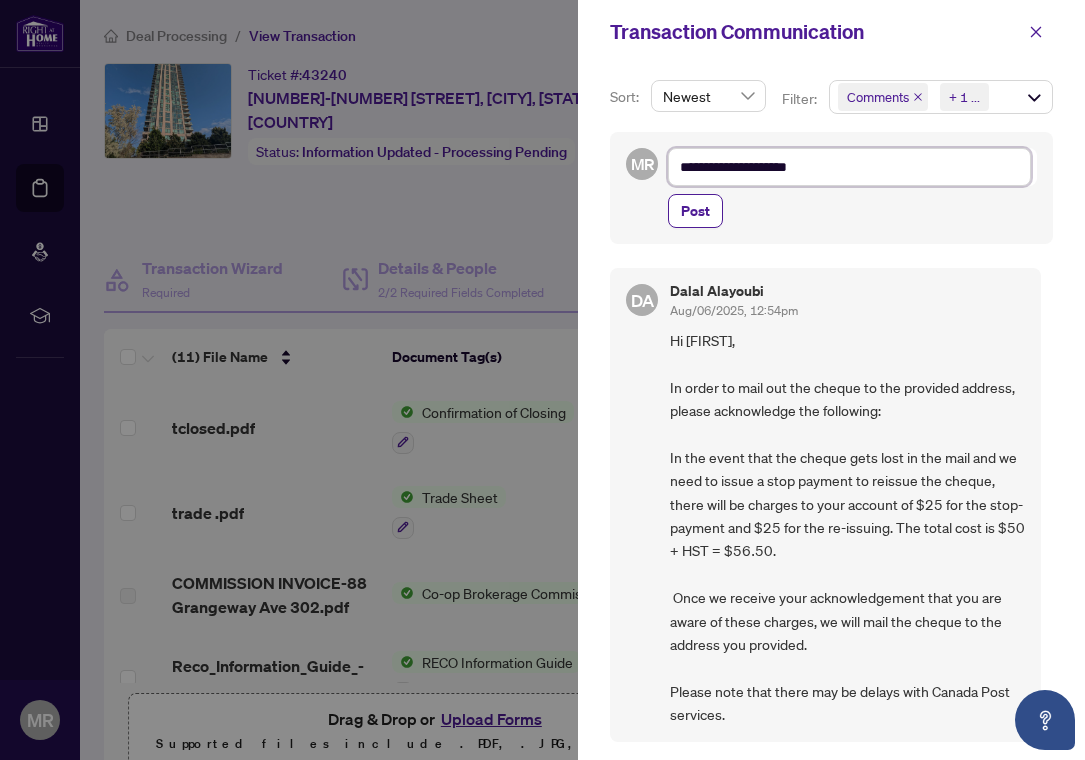 type on "**********" 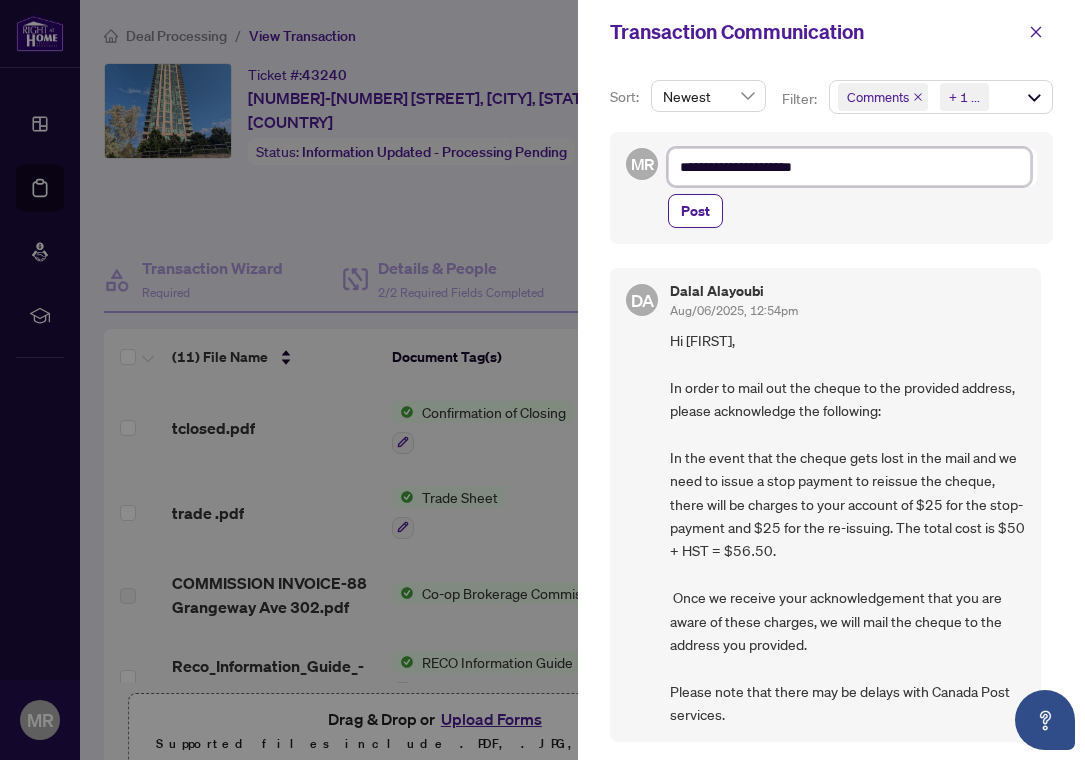 type on "**********" 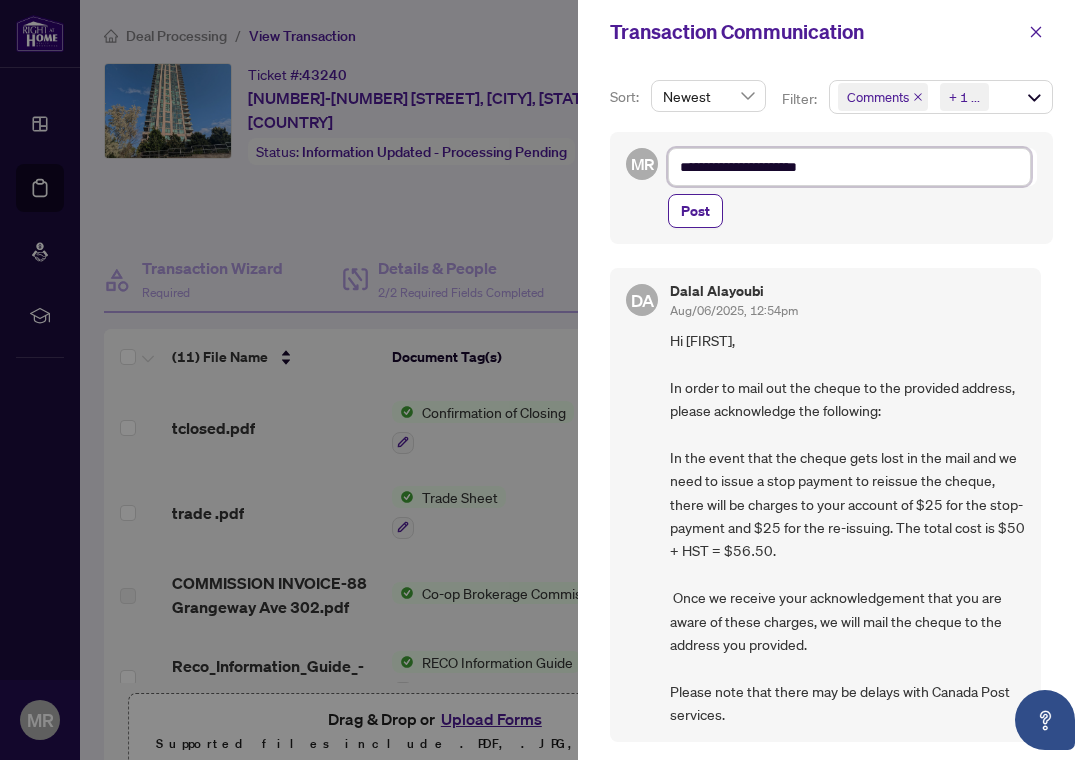 type on "**********" 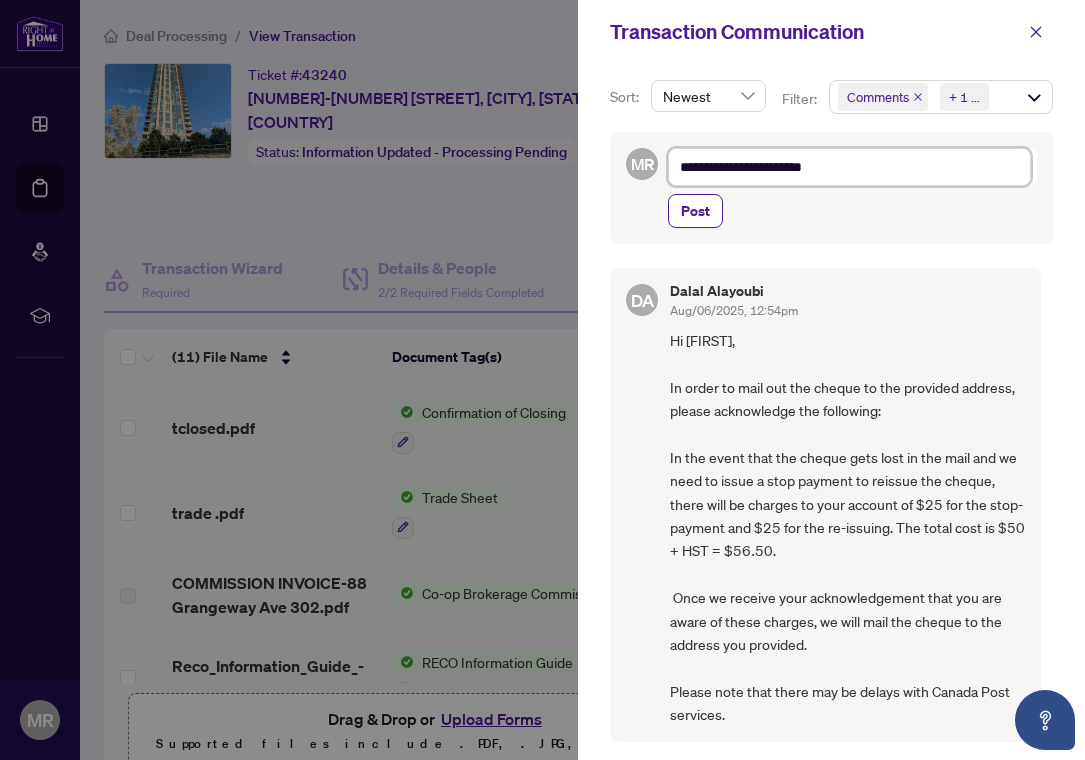 type on "**********" 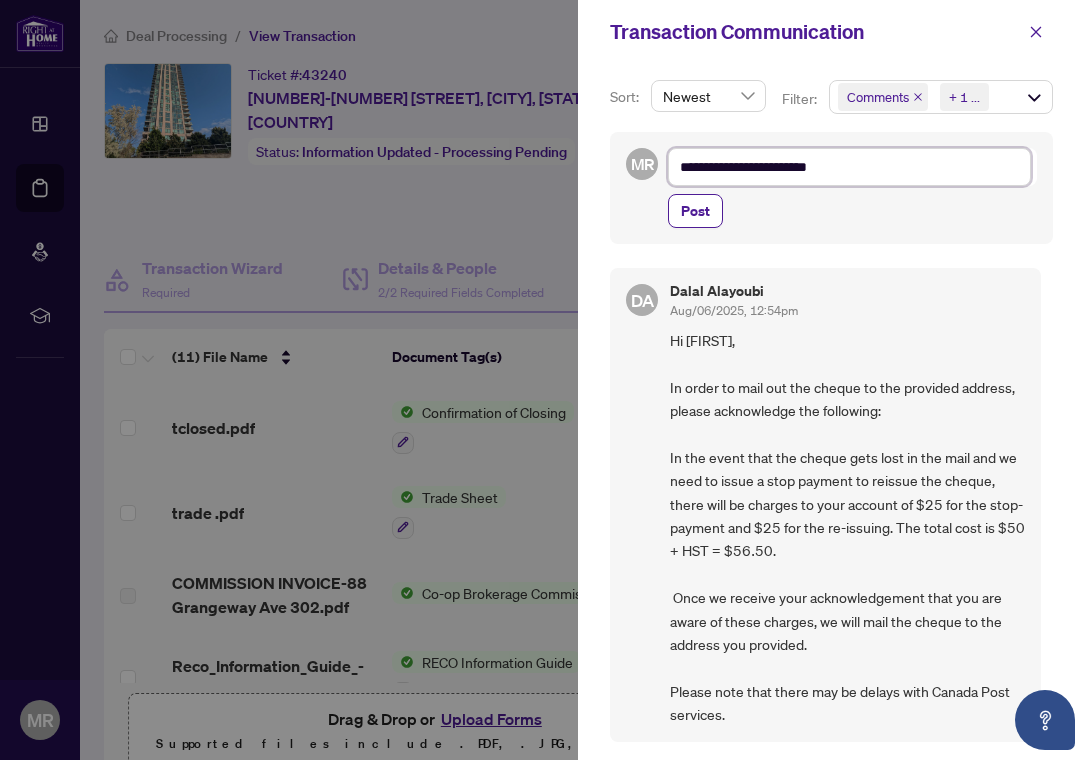 type on "**********" 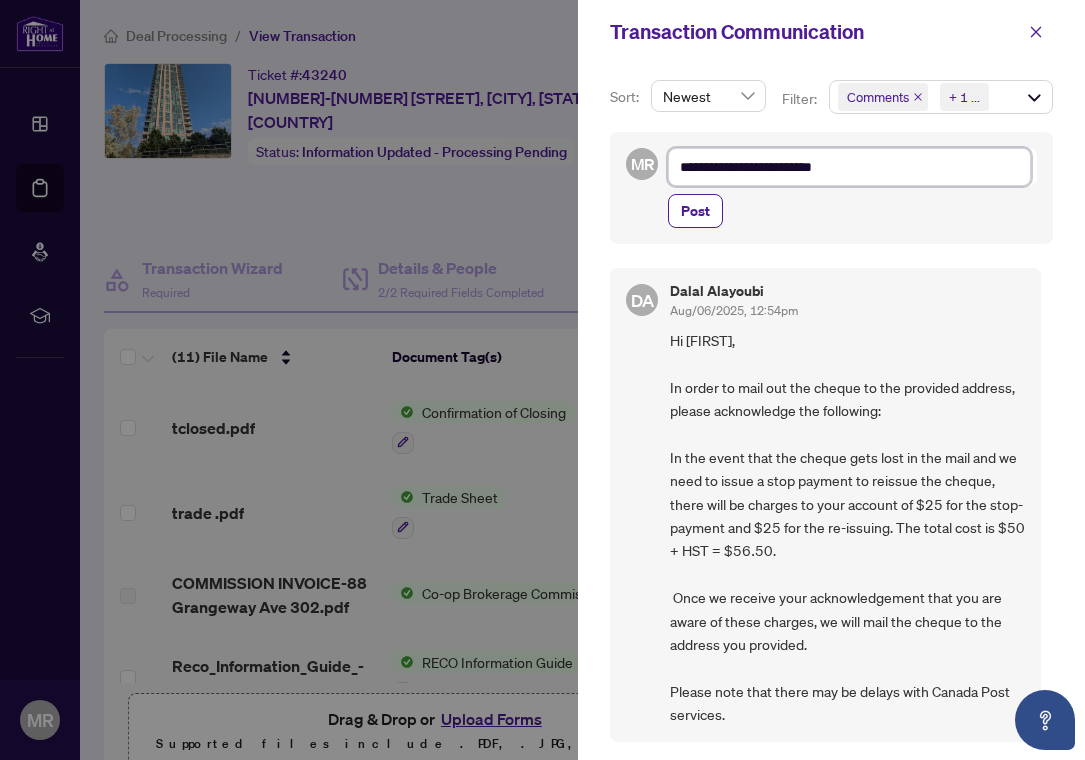 type on "**********" 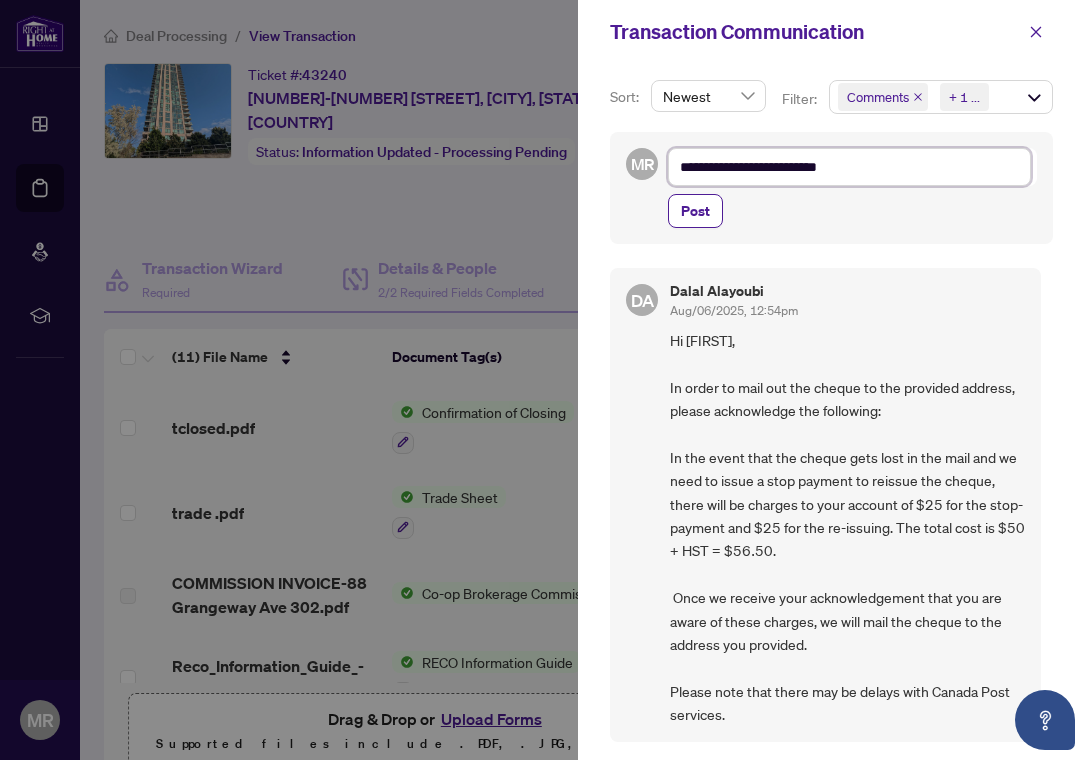 type on "**********" 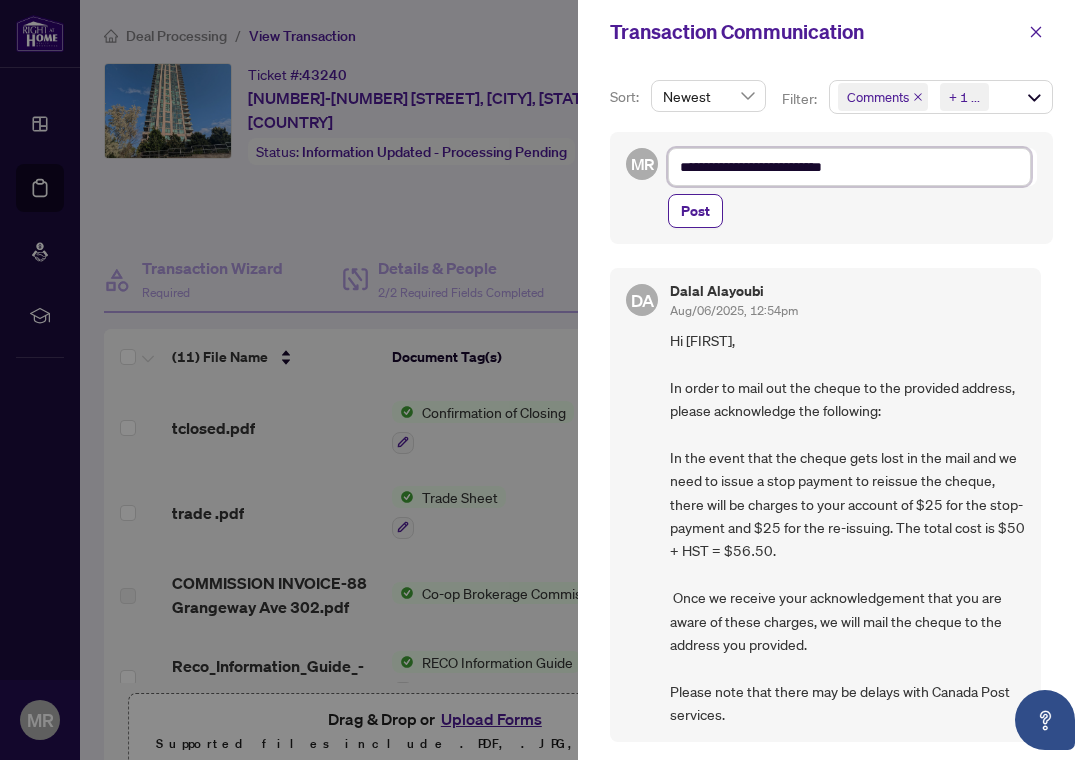 type on "**********" 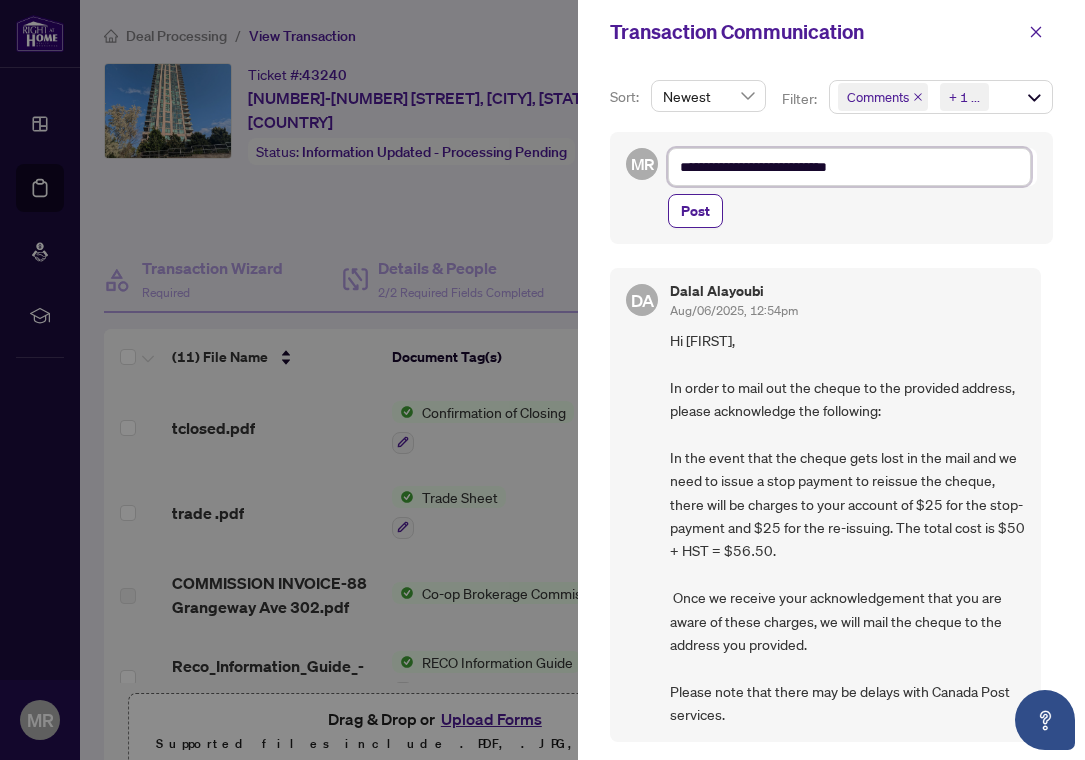 type on "**********" 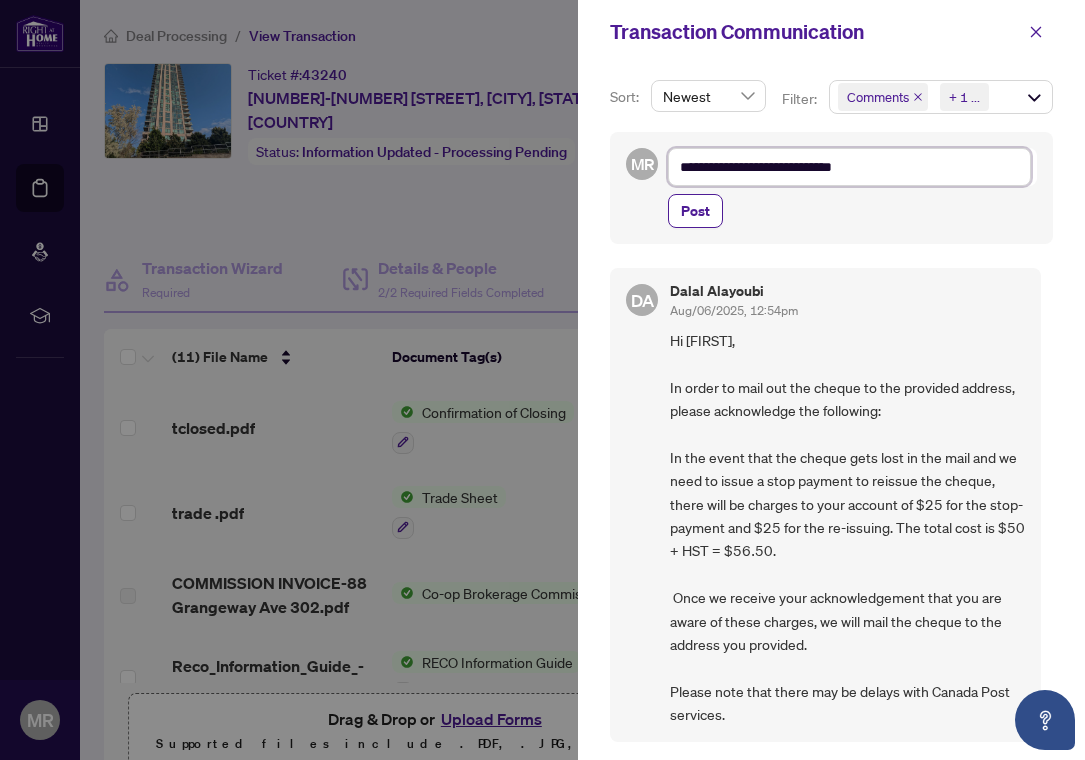 type on "**********" 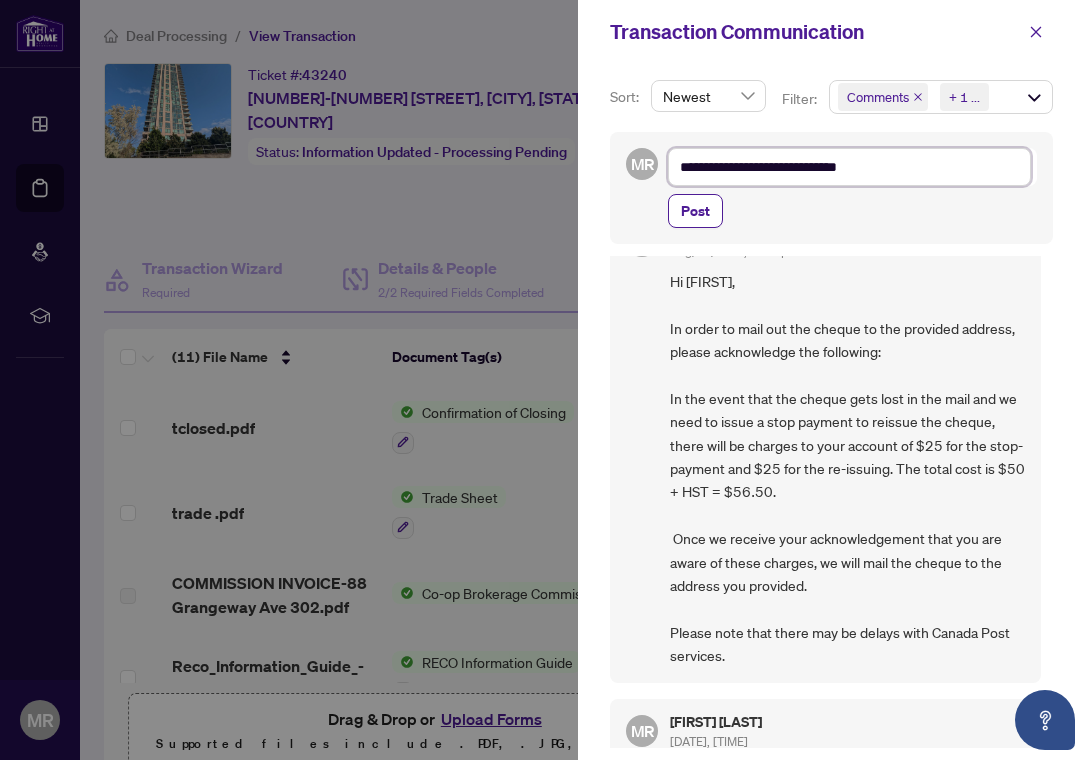scroll, scrollTop: 62, scrollLeft: 0, axis: vertical 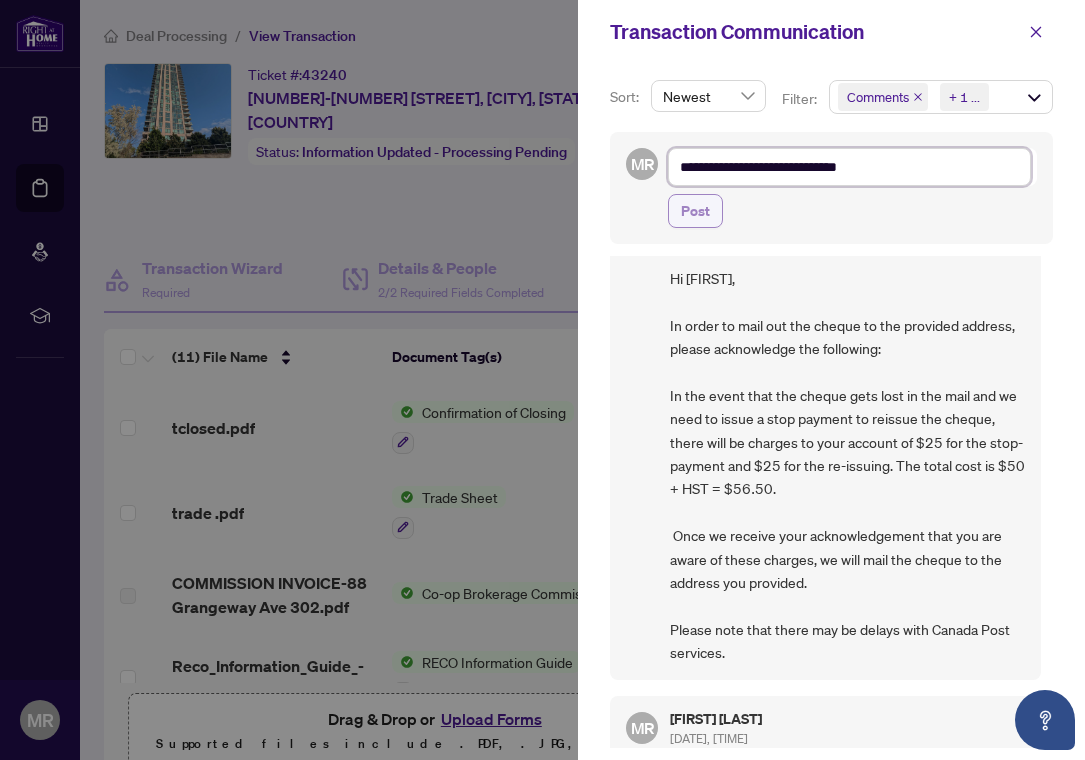 type on "**********" 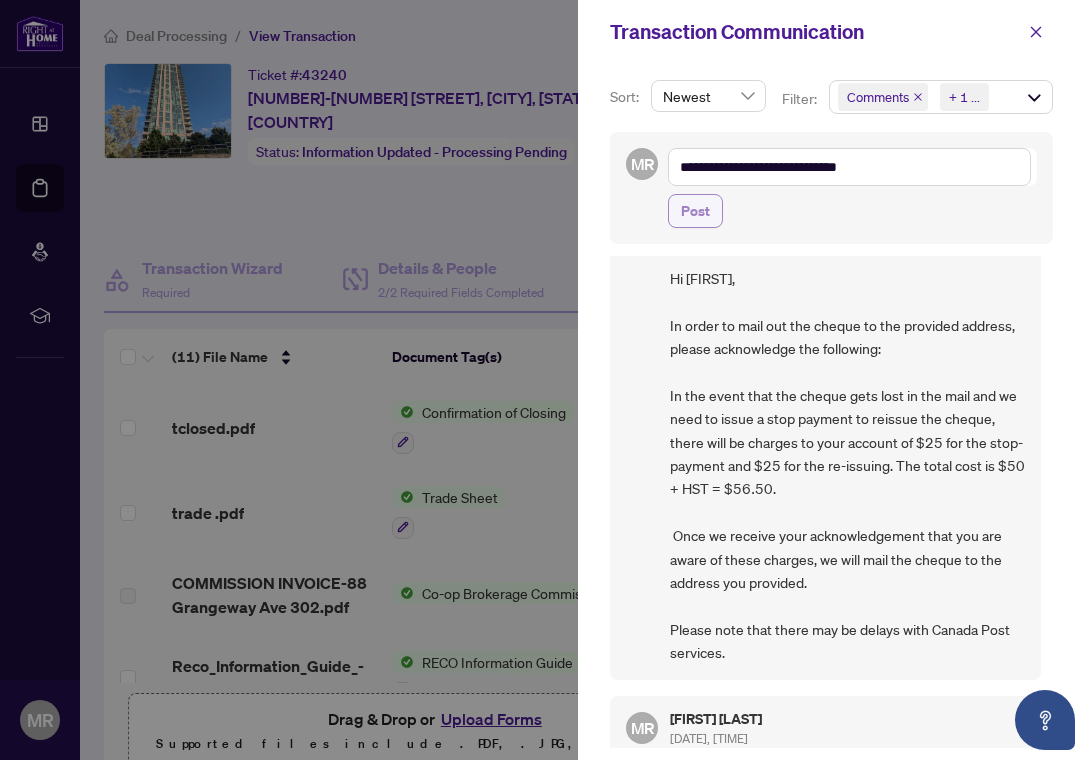 click on "Post" at bounding box center [695, 211] 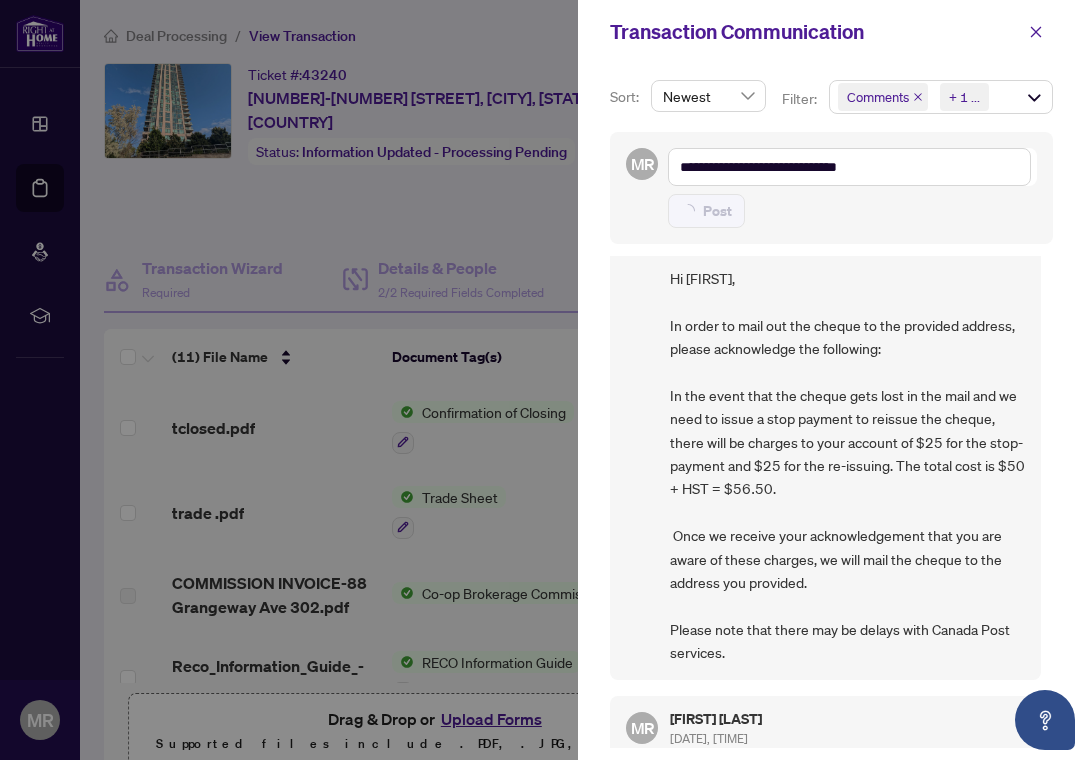 type 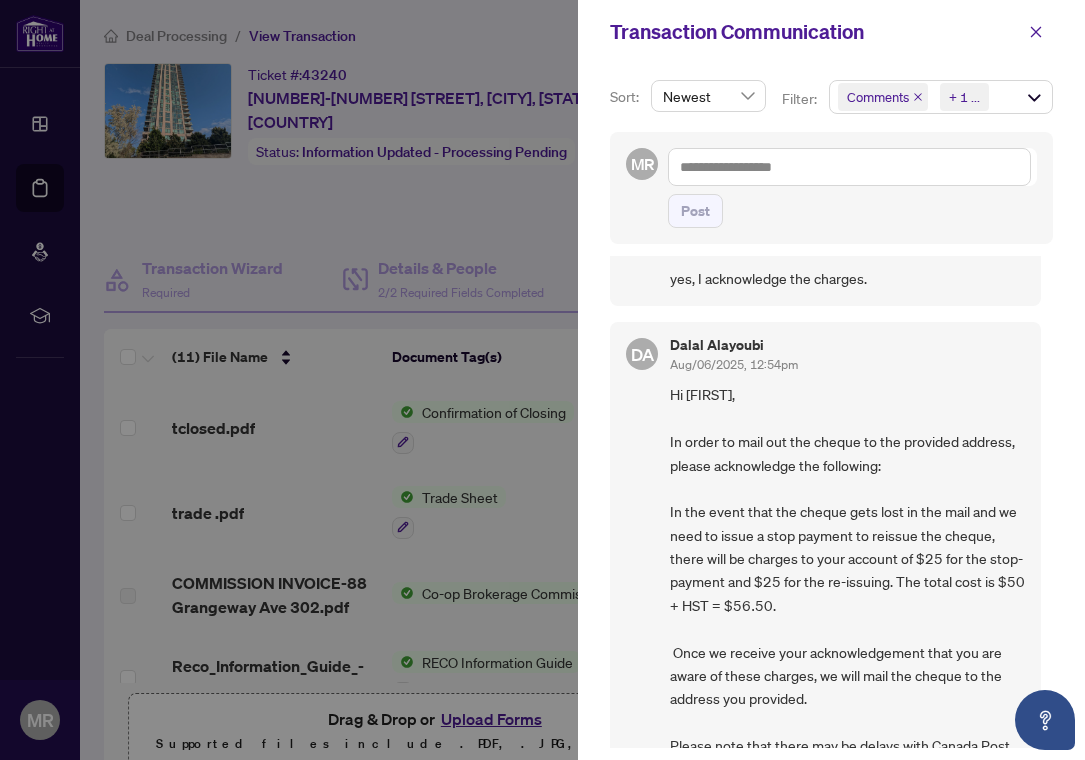 scroll, scrollTop: 0, scrollLeft: 0, axis: both 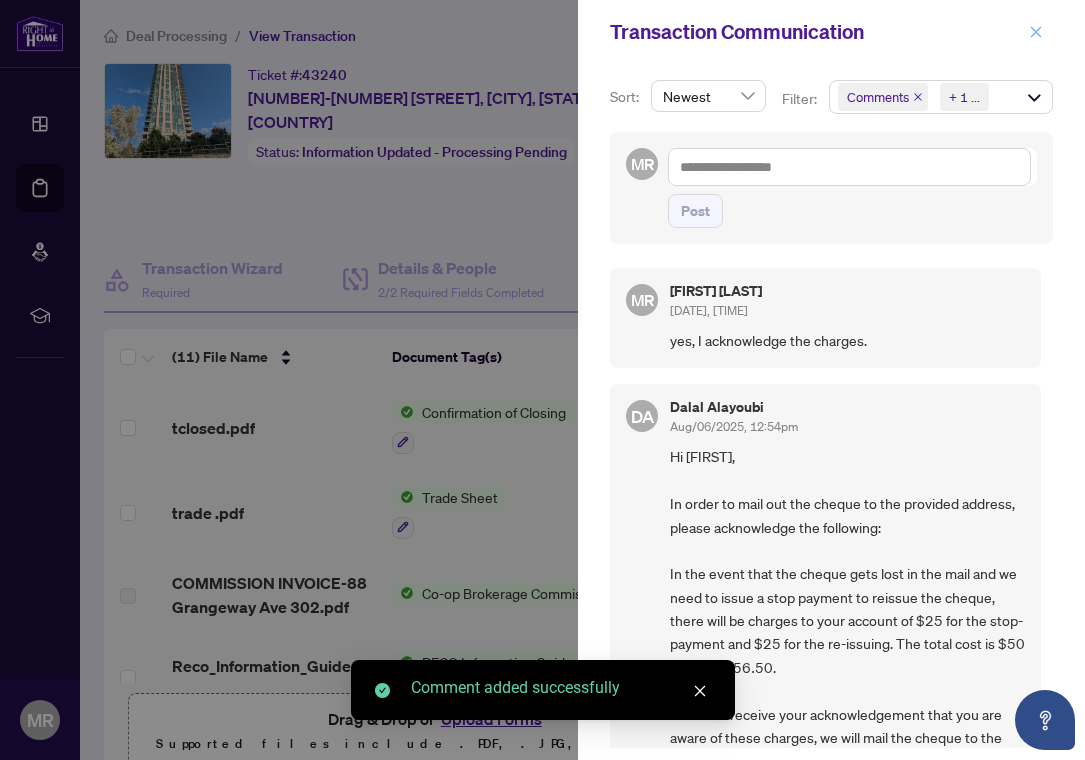 click 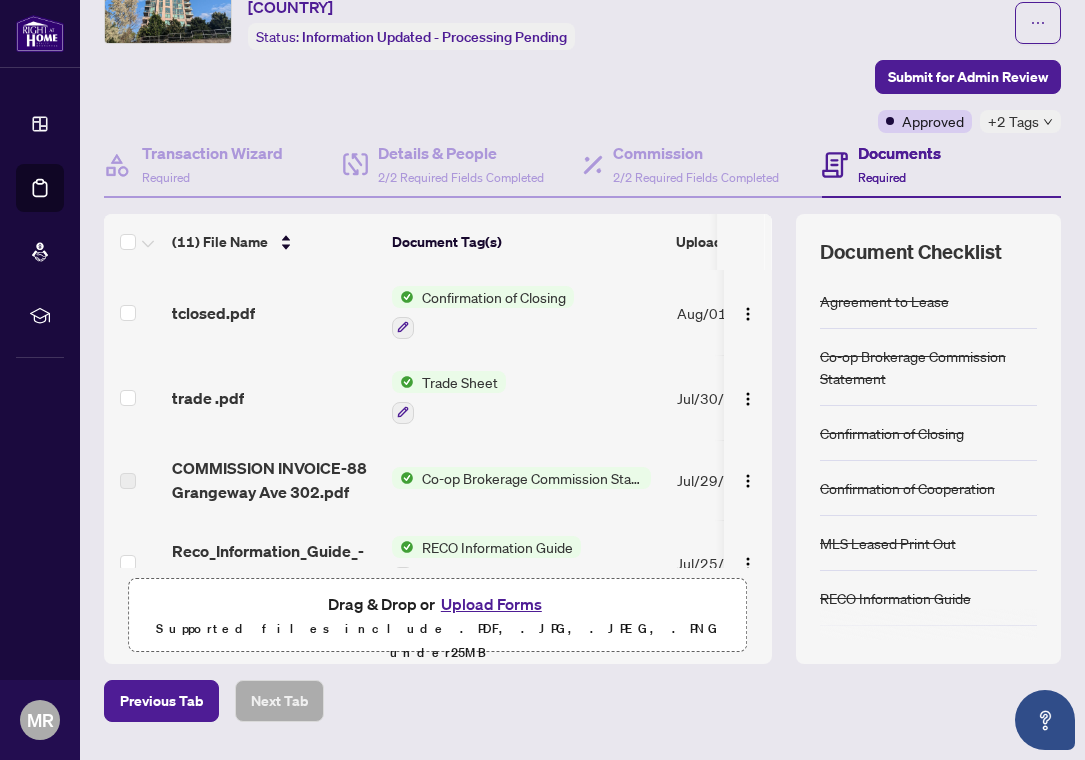 scroll, scrollTop: 0, scrollLeft: 0, axis: both 